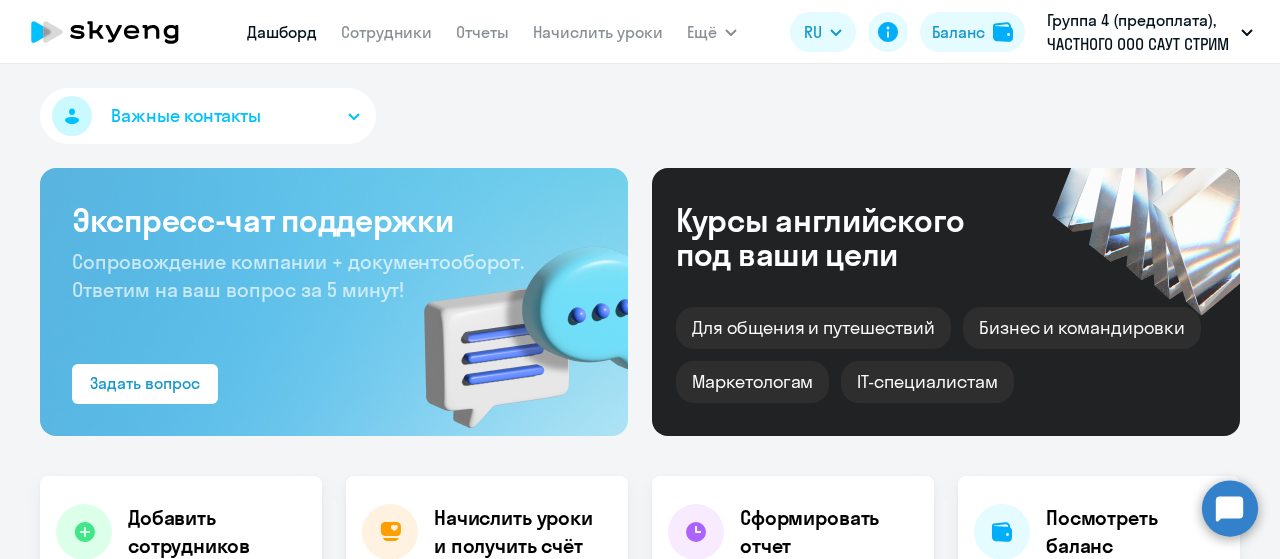 scroll, scrollTop: 0, scrollLeft: 0, axis: both 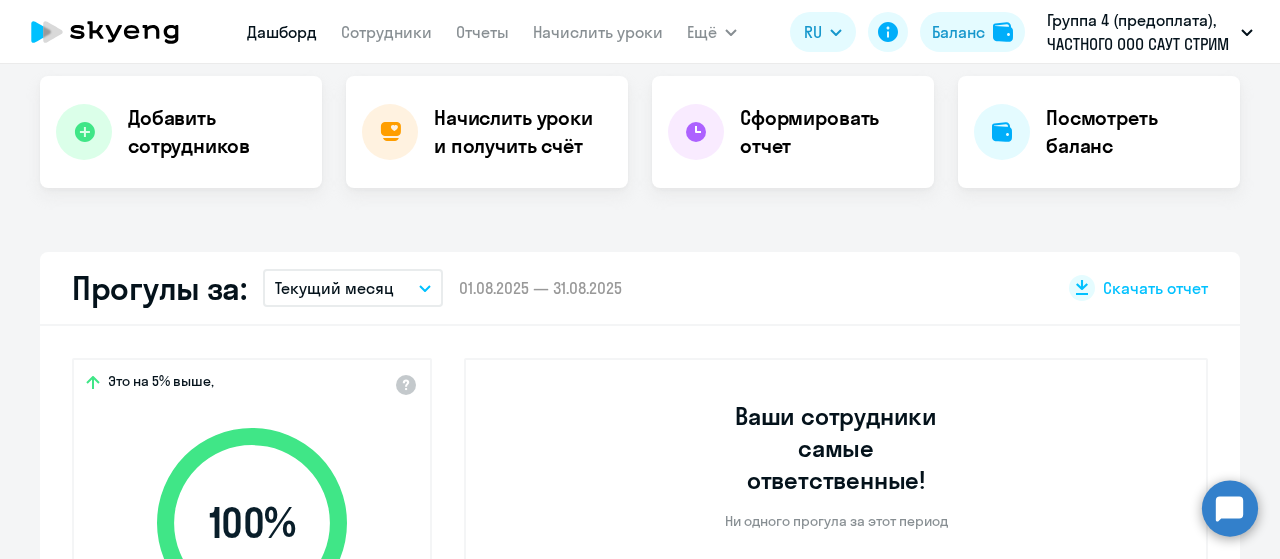 select on "30" 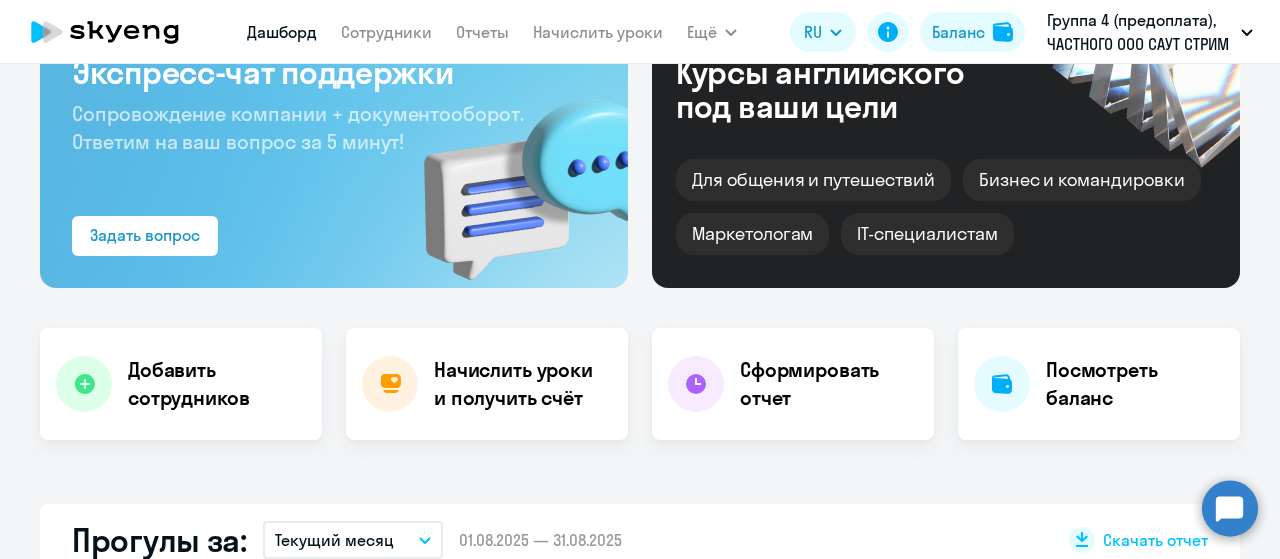 scroll, scrollTop: 300, scrollLeft: 0, axis: vertical 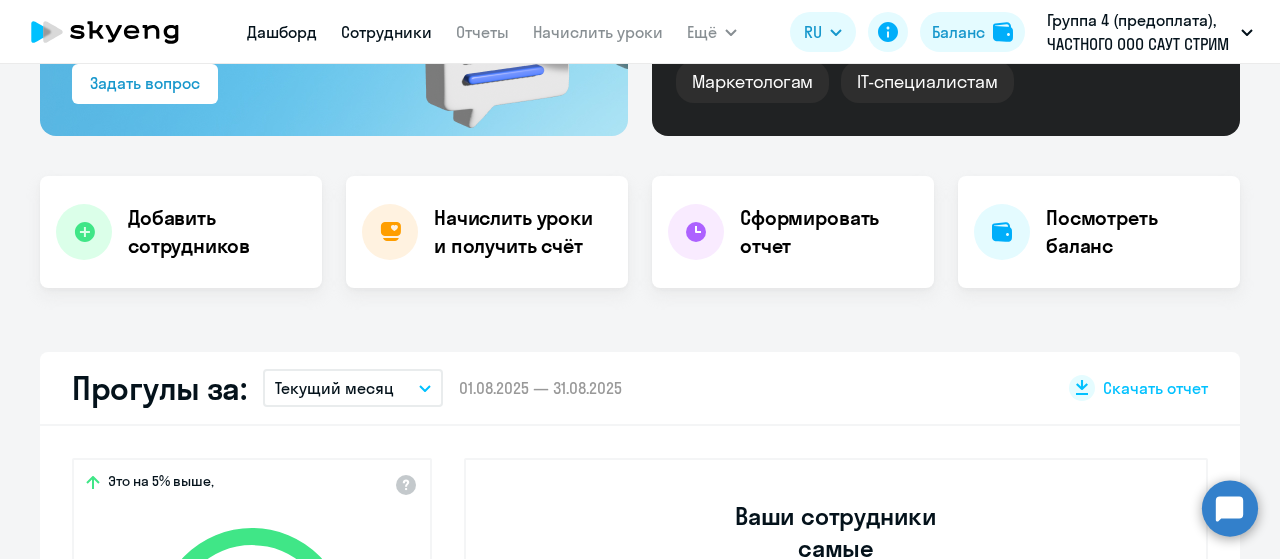click on "Сотрудники" at bounding box center [386, 32] 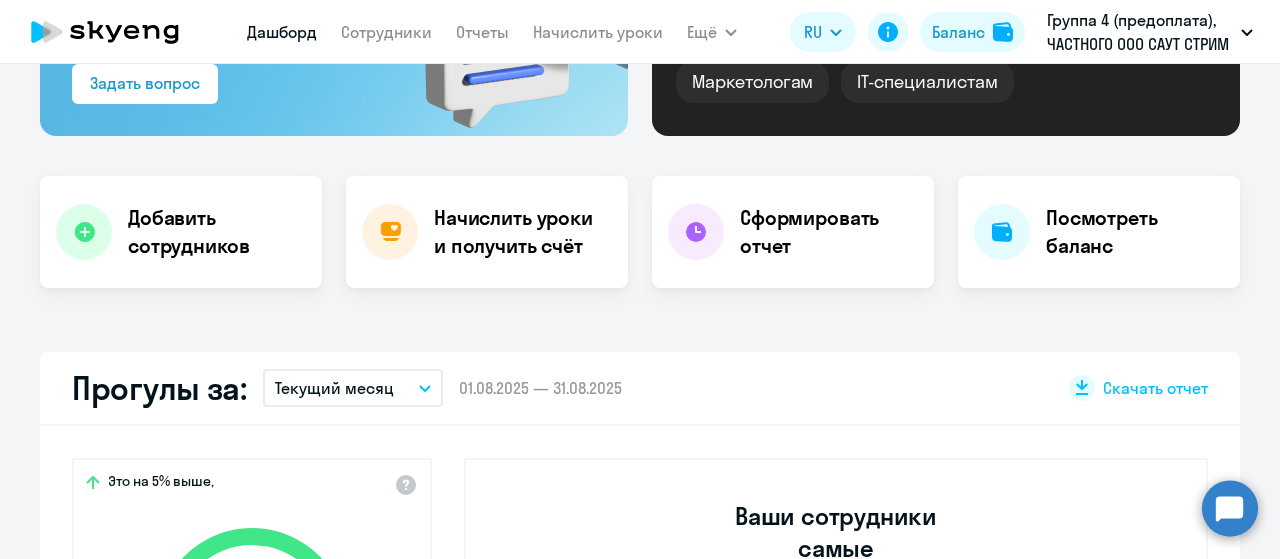 scroll, scrollTop: 0, scrollLeft: 0, axis: both 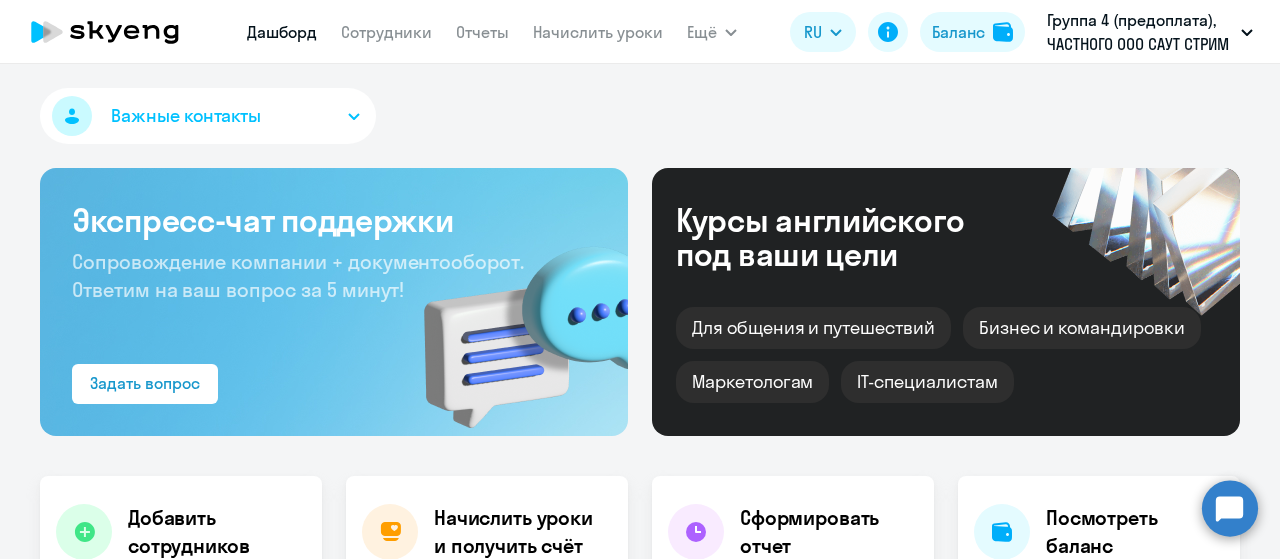 select on "30" 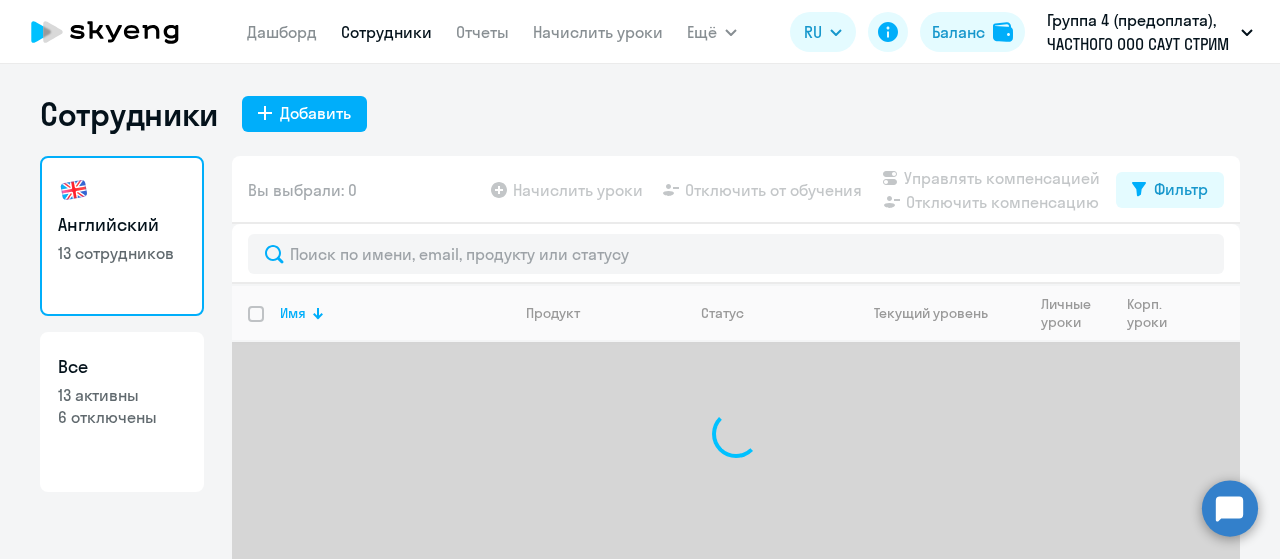 scroll, scrollTop: 80, scrollLeft: 0, axis: vertical 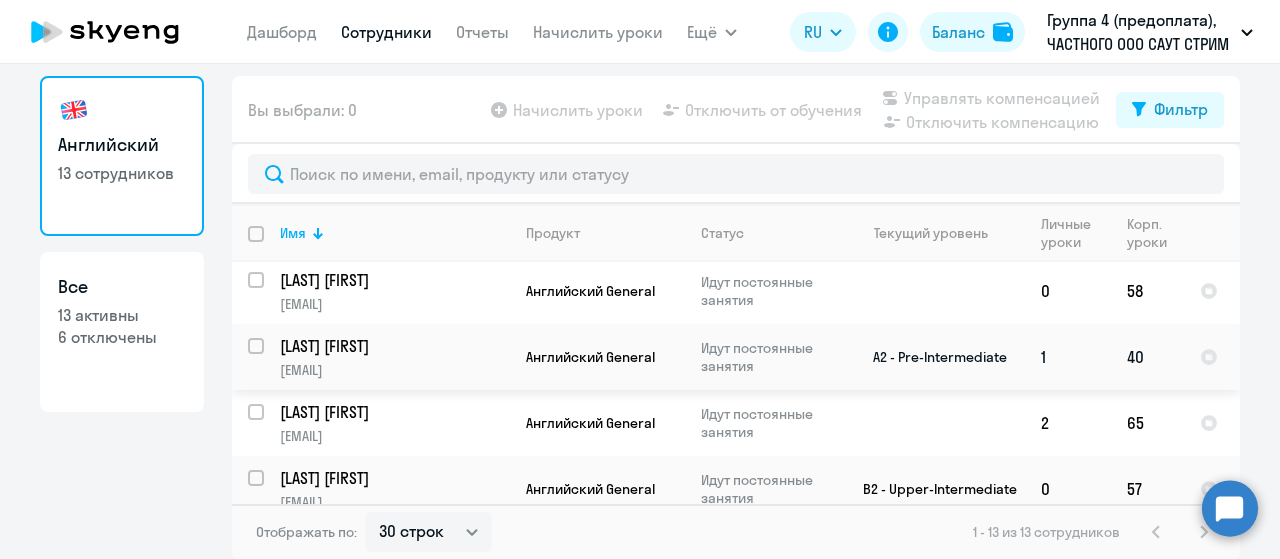 click on "[LAST] [FIRST]" 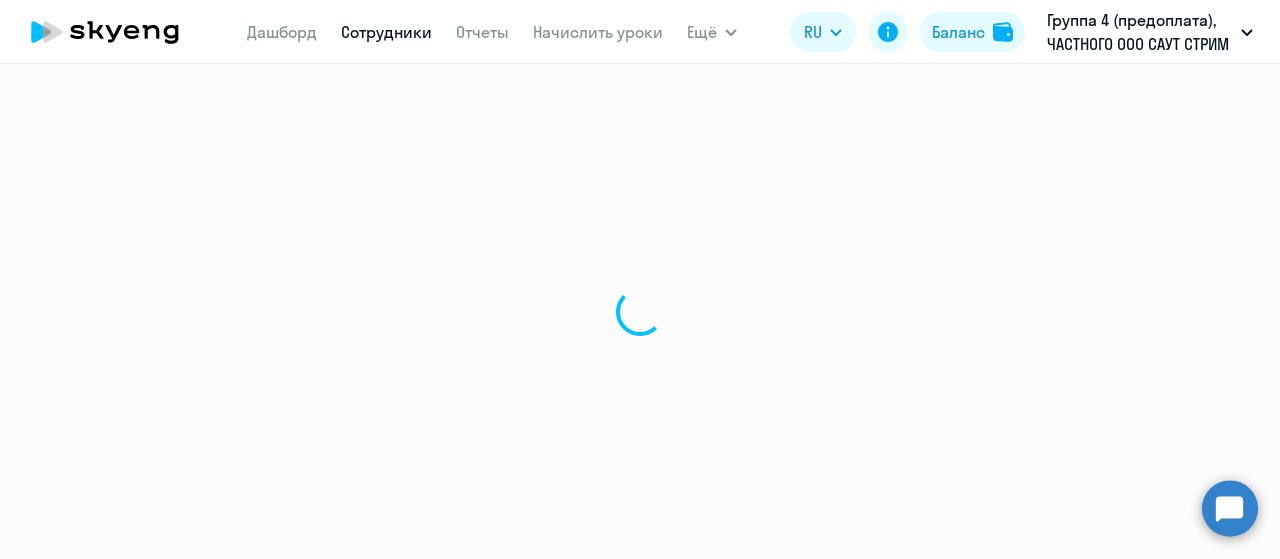 scroll, scrollTop: 0, scrollLeft: 0, axis: both 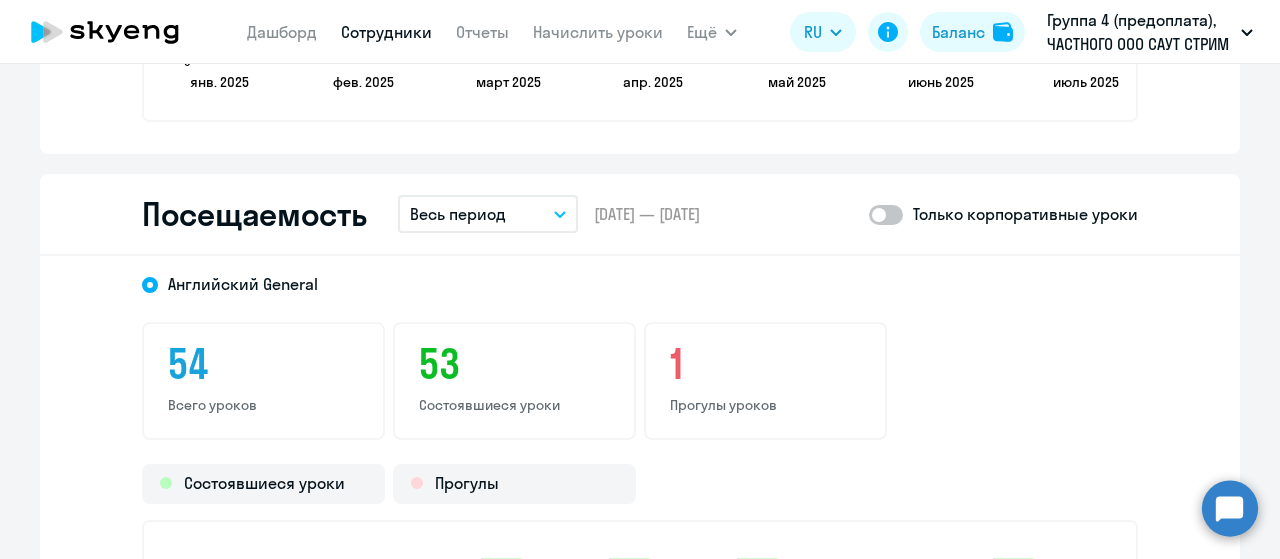 click on "1" 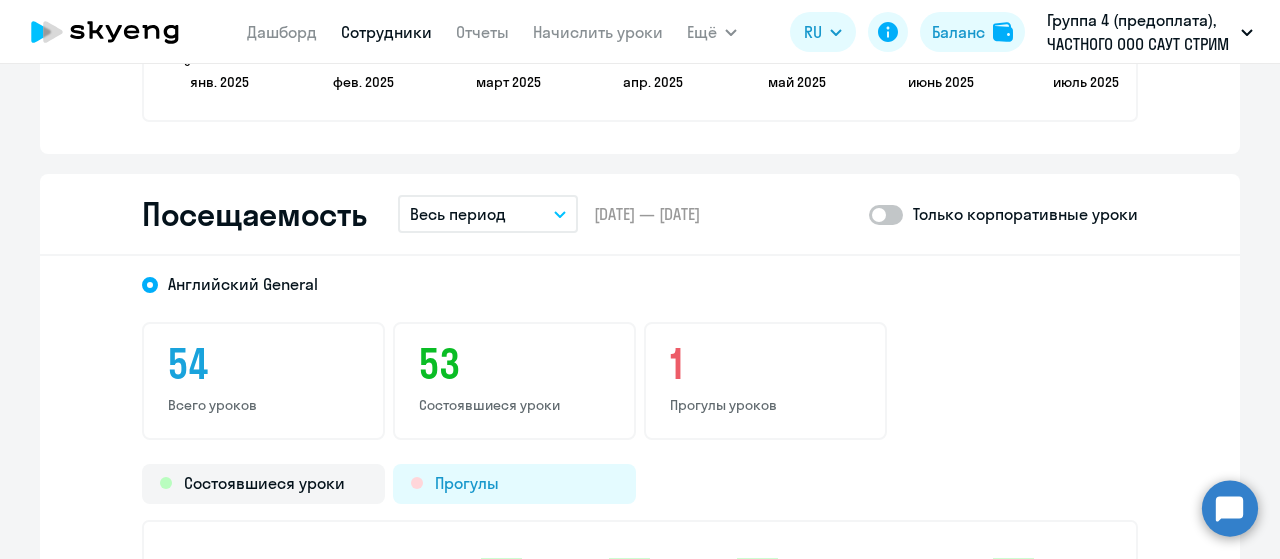 click on "Прогулы" 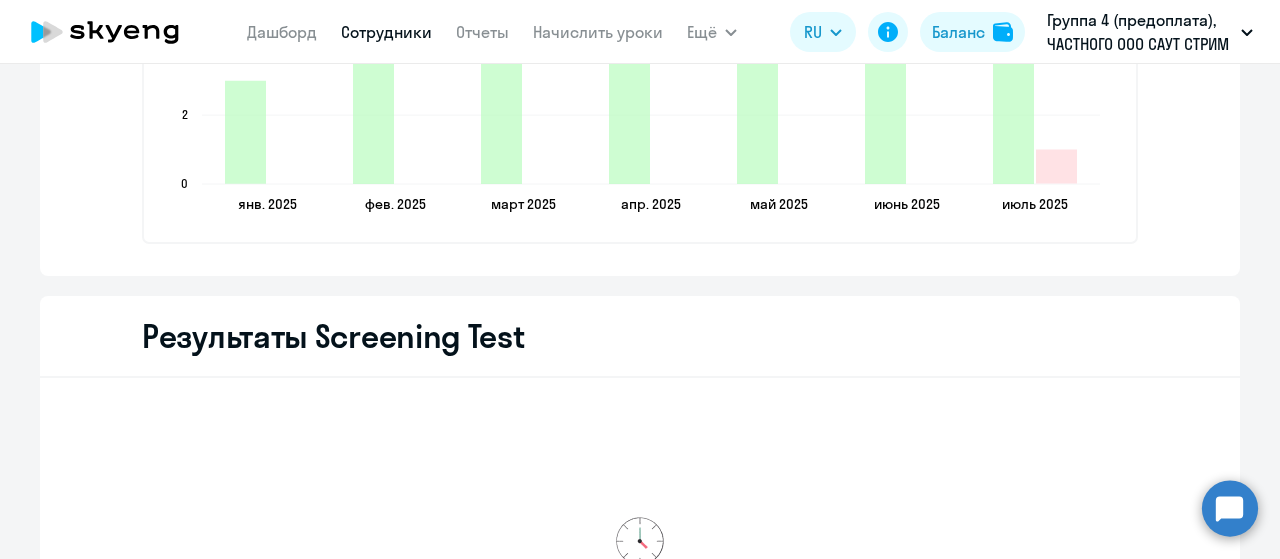 scroll, scrollTop: 3000, scrollLeft: 0, axis: vertical 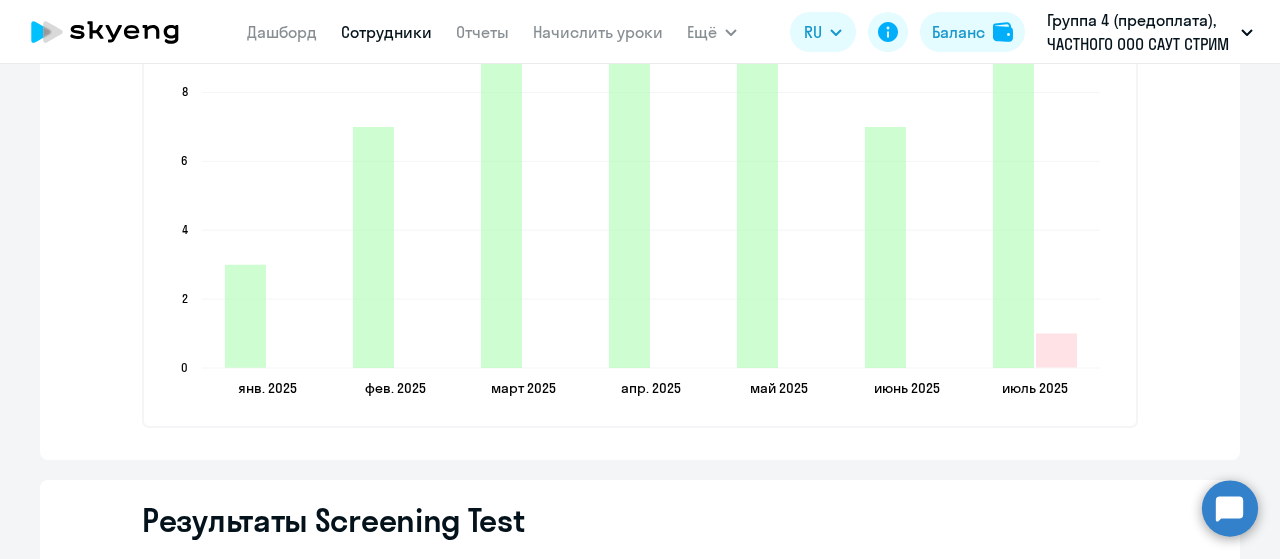click on "[MONTH] [YEAR]  [MONTH] [YEAR]  [MONTH] [YEAR]  [MONTH] [YEAR]  [MONTH] [YEAR]  [MONTH] [YEAR]  [MONTH] [YEAR]  [MONTH] [YEAR]  [MONTH] [YEAR]  [MONTH] [YEAR]  [MONTH] [YEAR]  [MONTH] [YEAR]  [MONTH] [YEAR]  [MONTH] [YEAR]  0  0  2  2  4  4  6  6  8  8" 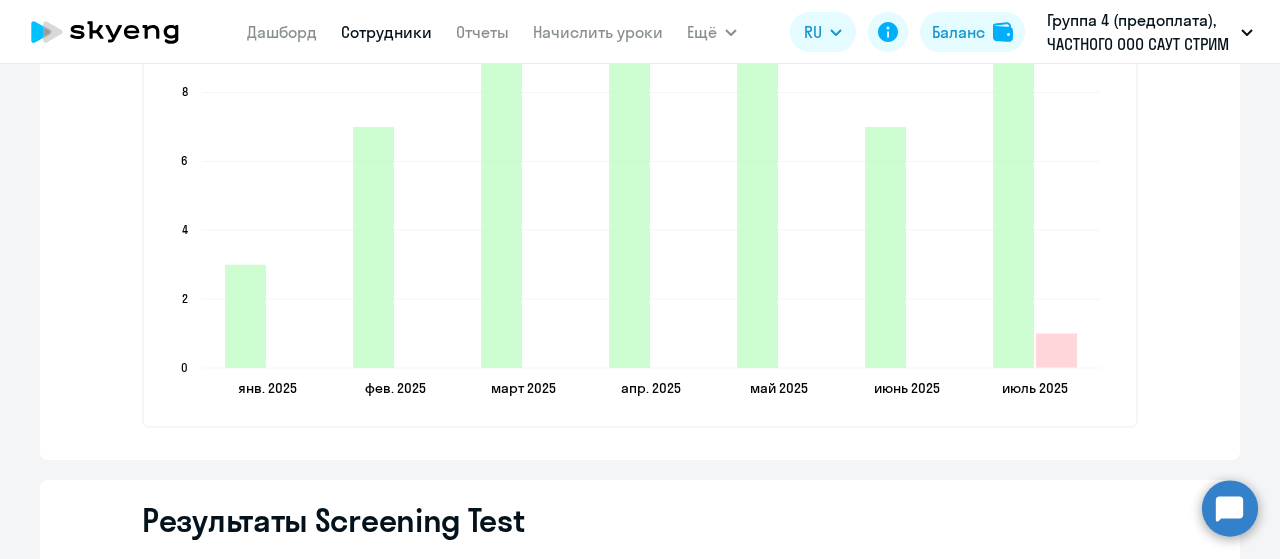 click 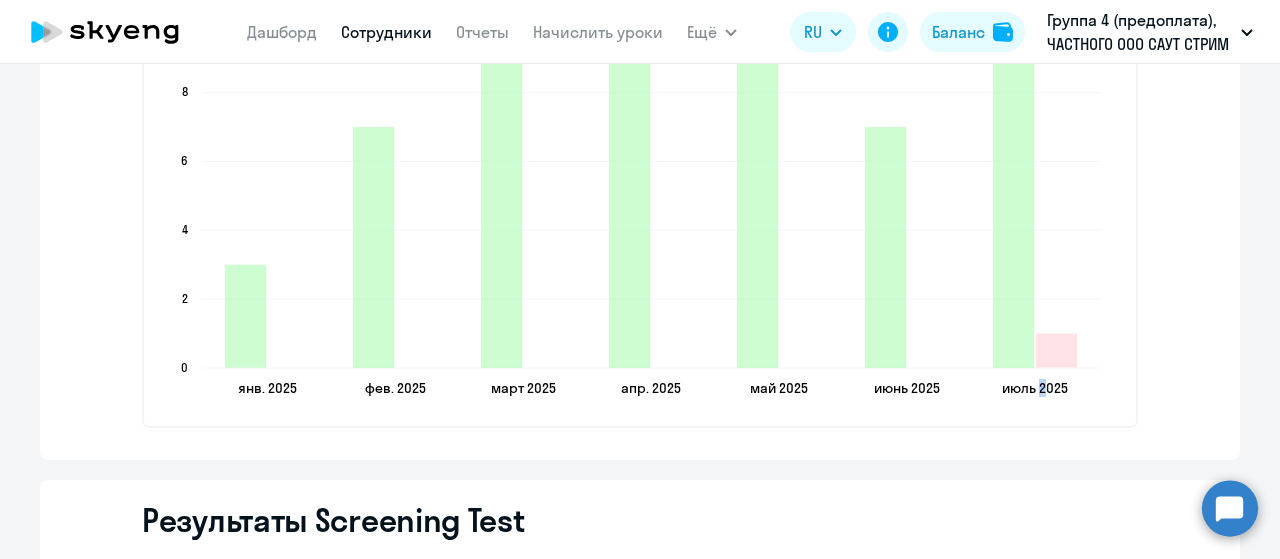 click on "[MONTH] [YEAR]  [MONTH] [YEAR]  [MONTH] [YEAR]  [MONTH] [YEAR]  [MONTH] [YEAR]  [MONTH] [YEAR]  [MONTH] [YEAR]  [MONTH] [YEAR]  [MONTH] [YEAR]  [MONTH] [YEAR]  [MONTH] [YEAR]  [MONTH] [YEAR]  [MONTH] [YEAR]  [MONTH] [YEAR]  0  0  2  2  4  4  6  6  8  8" 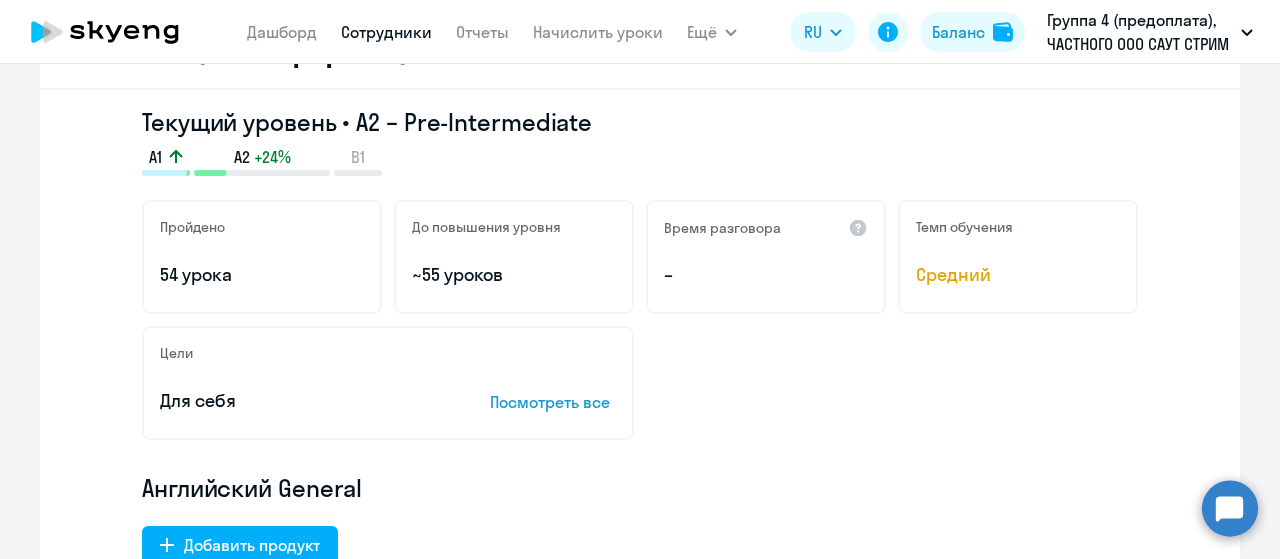 scroll, scrollTop: 0, scrollLeft: 0, axis: both 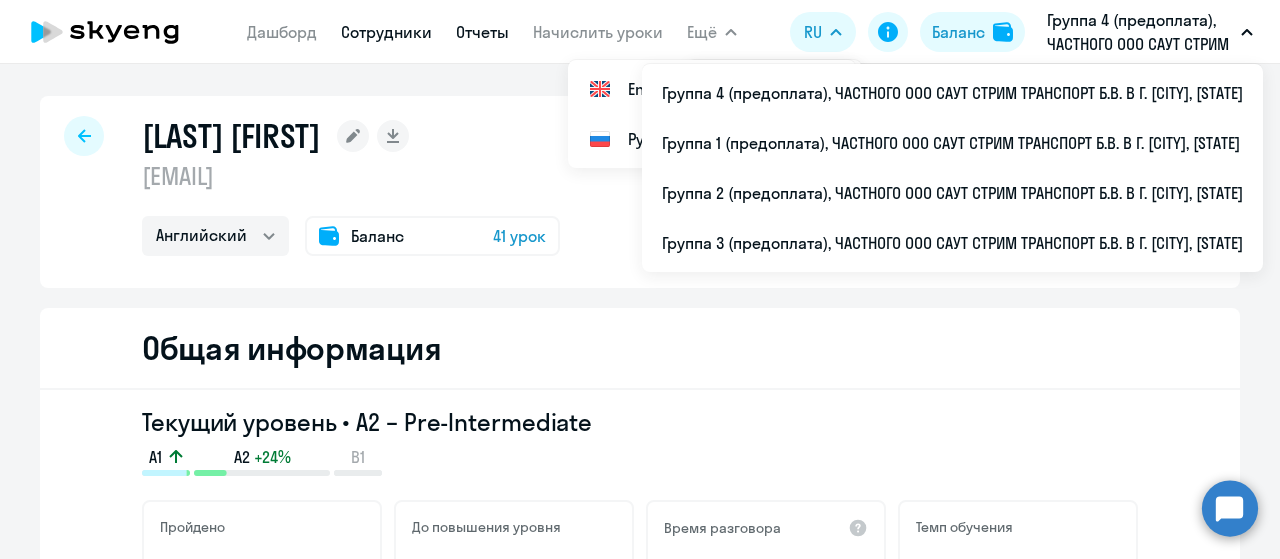 click on "Отчеты" at bounding box center (482, 32) 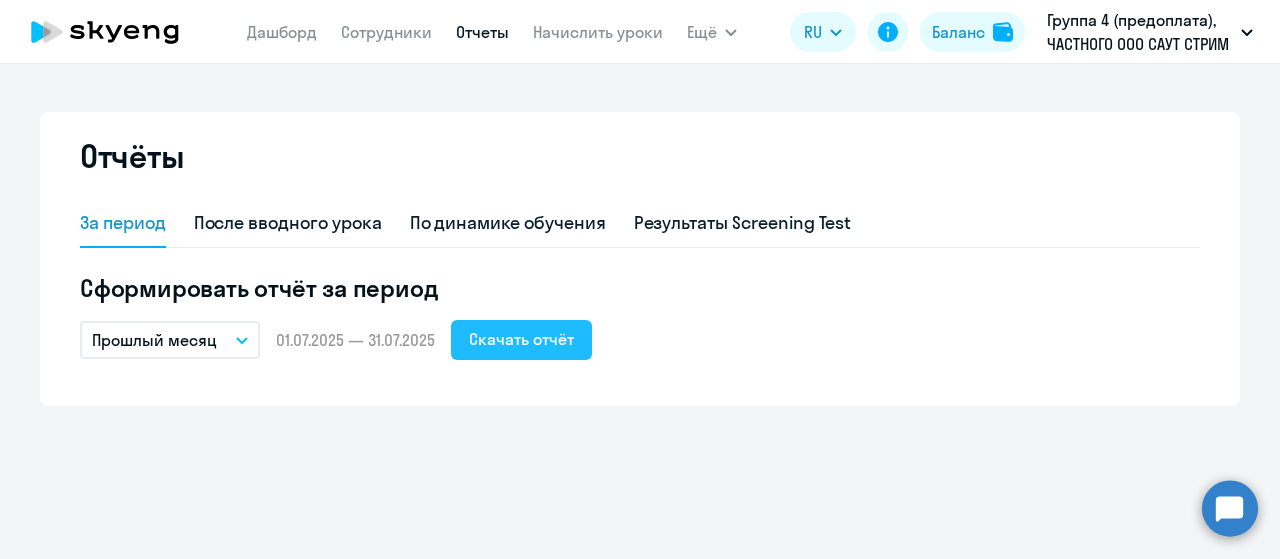 click on "Скачать отчёт" 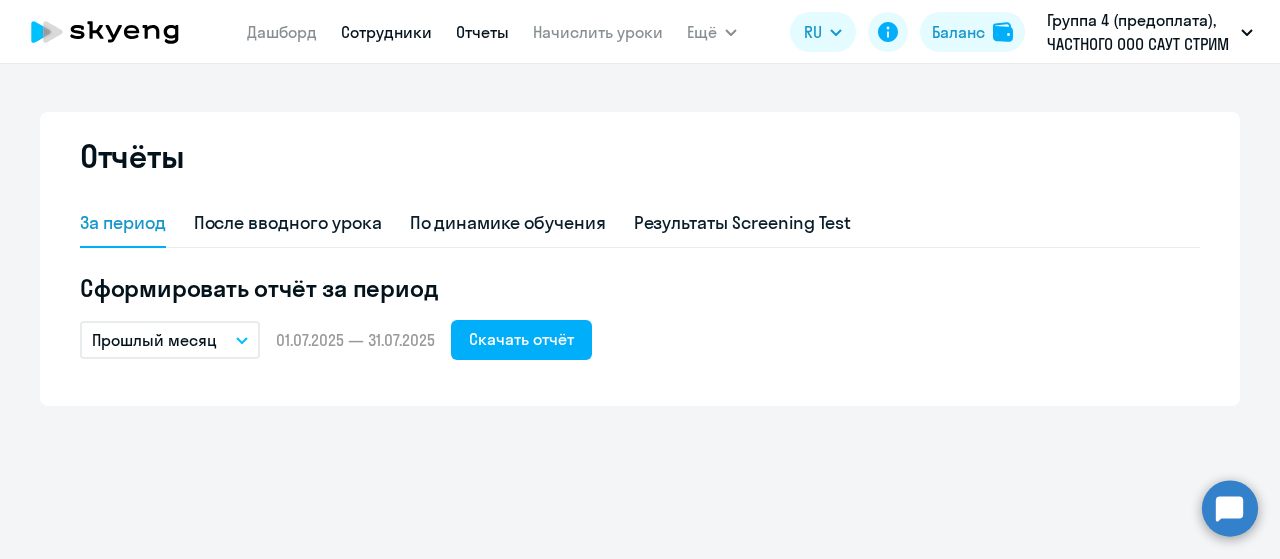 click on "Сотрудники" at bounding box center (386, 32) 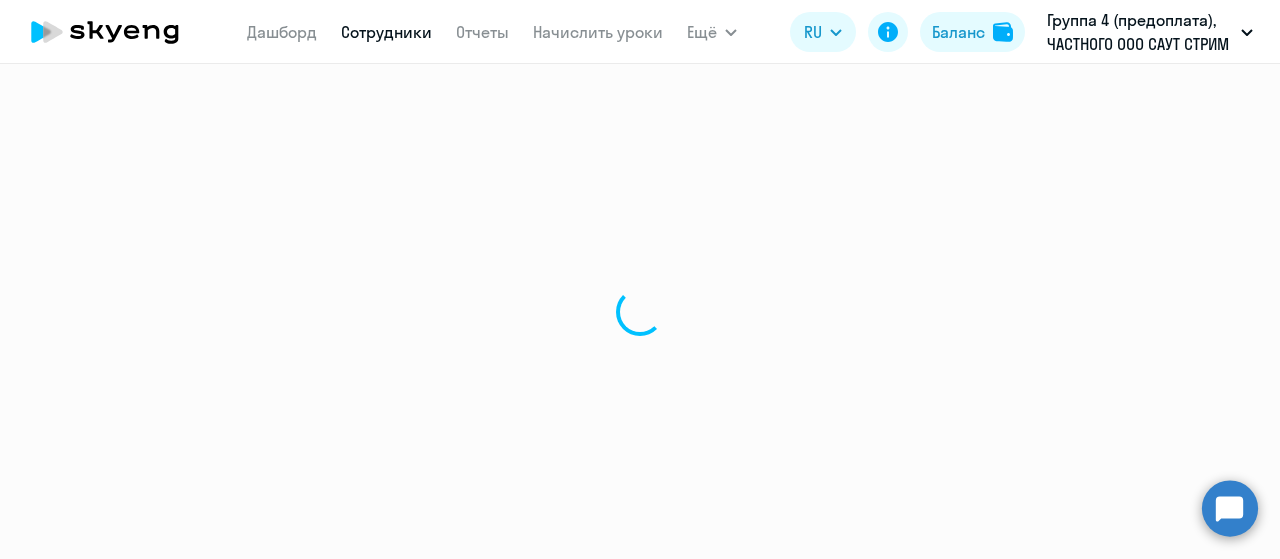 select on "30" 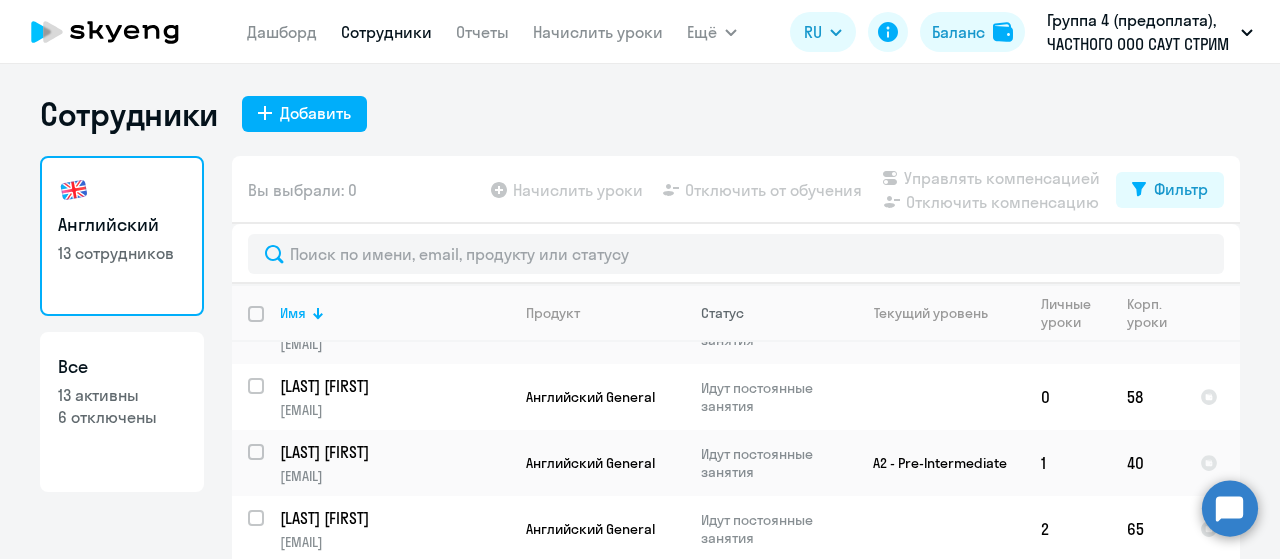 scroll, scrollTop: 400, scrollLeft: 0, axis: vertical 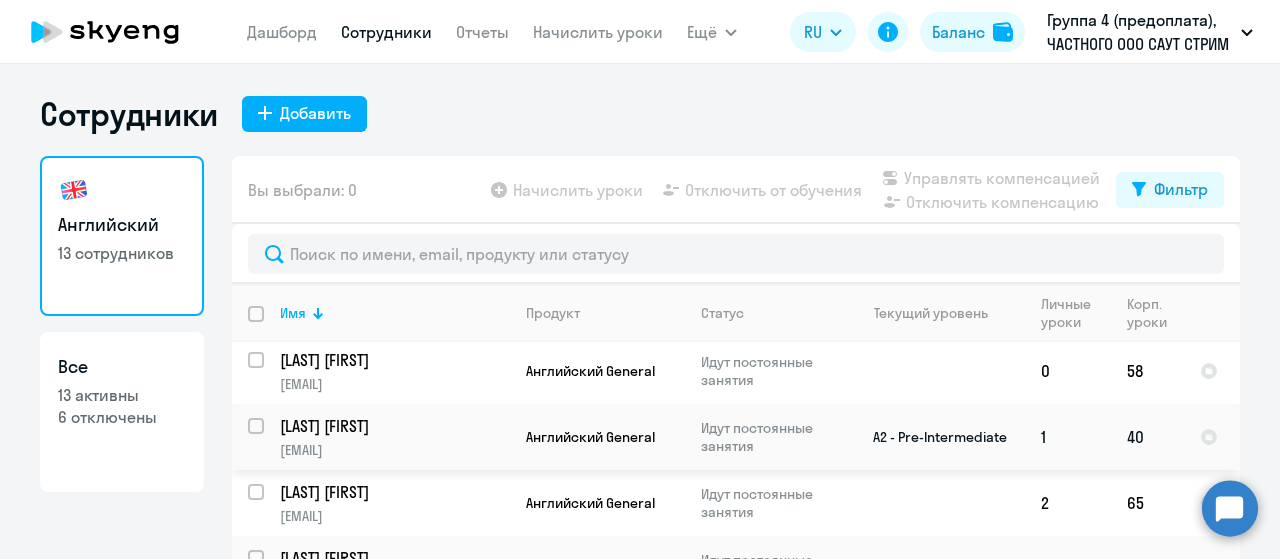click on "[LAST] [FIRST]" 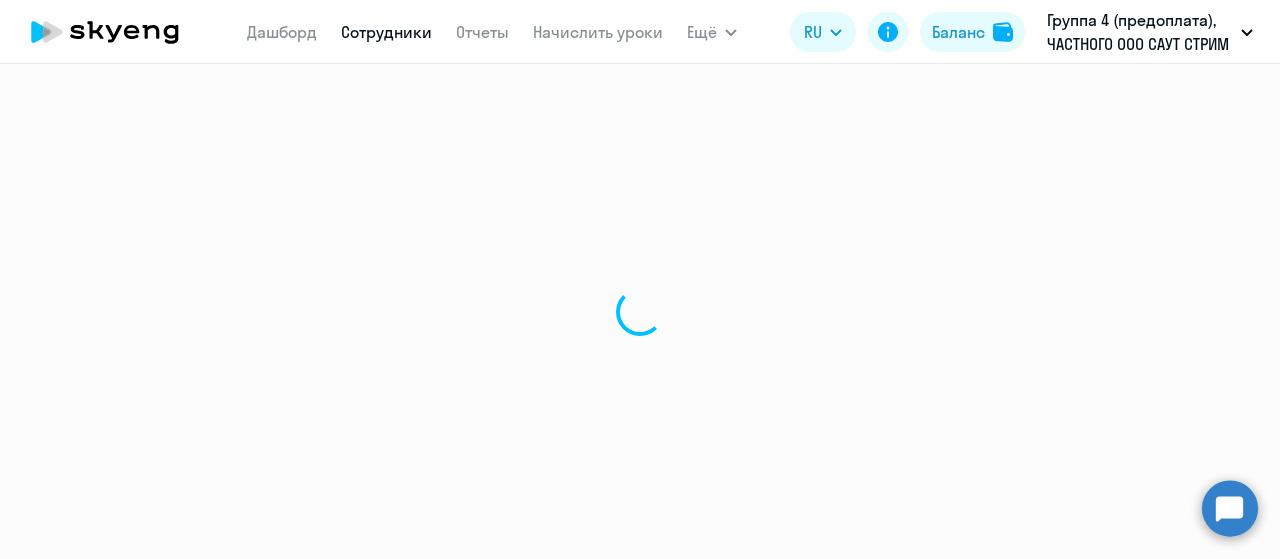 select on "english" 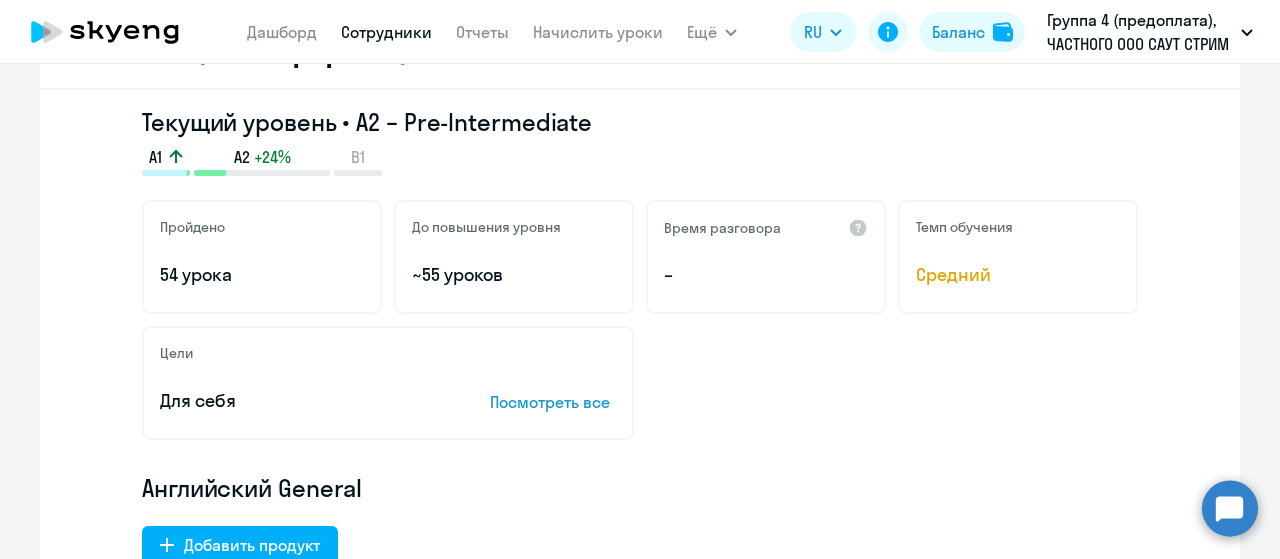 scroll, scrollTop: 0, scrollLeft: 0, axis: both 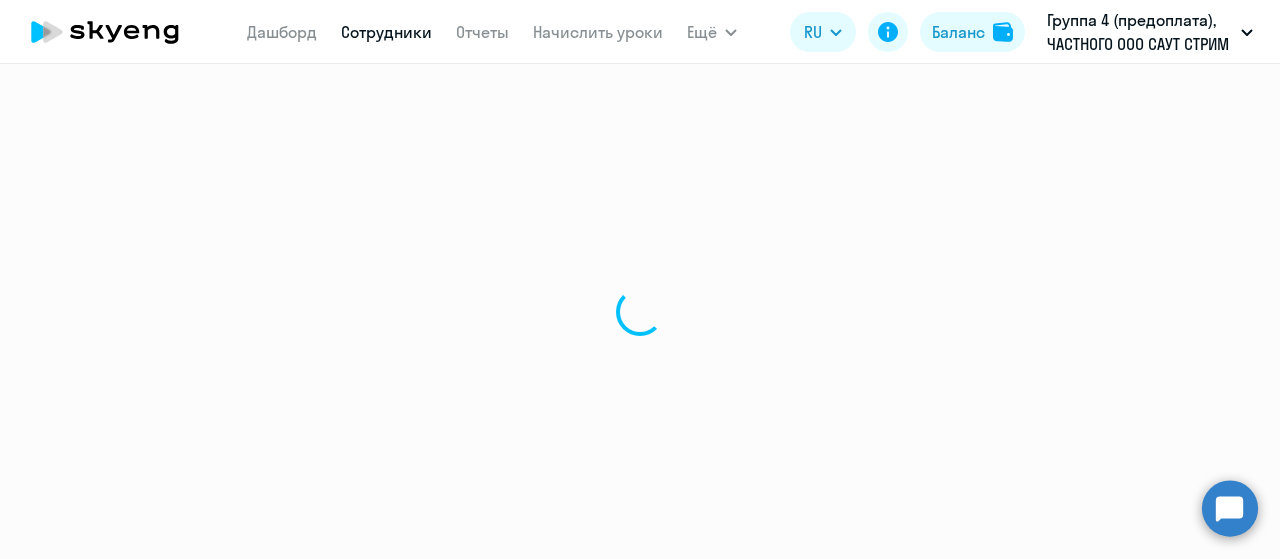 select on "30" 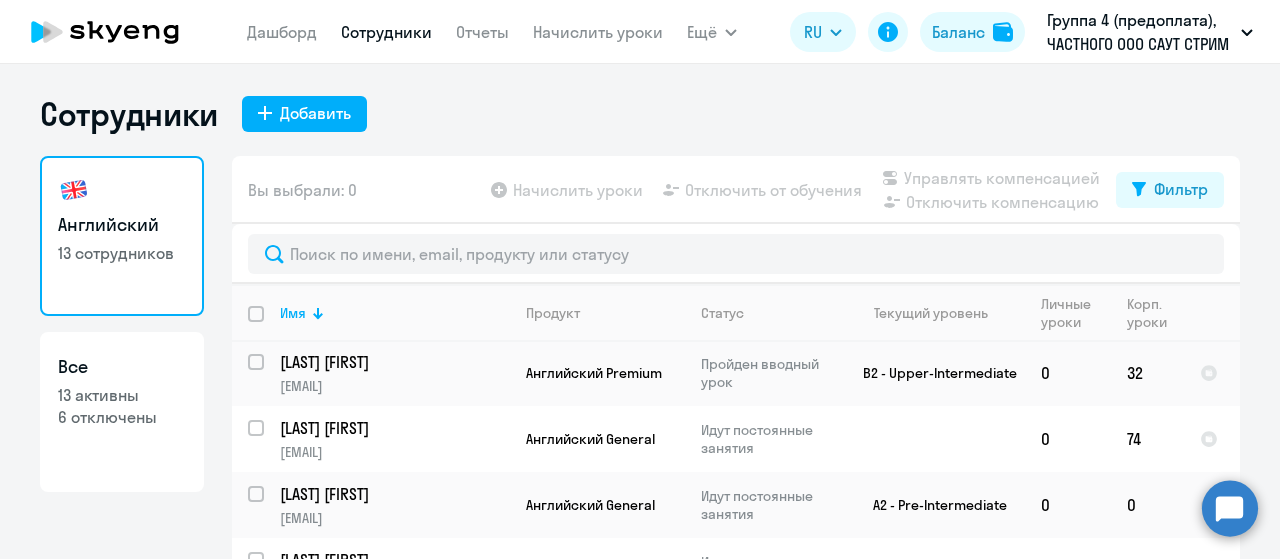 scroll, scrollTop: 100, scrollLeft: 0, axis: vertical 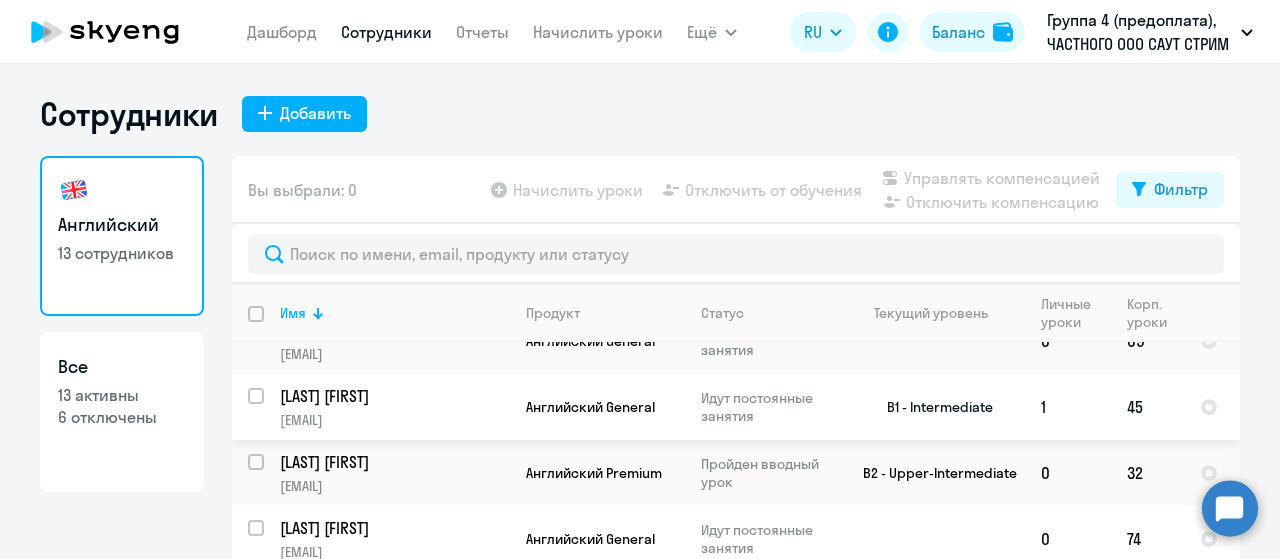 click on "[LAST] [FIRST]" 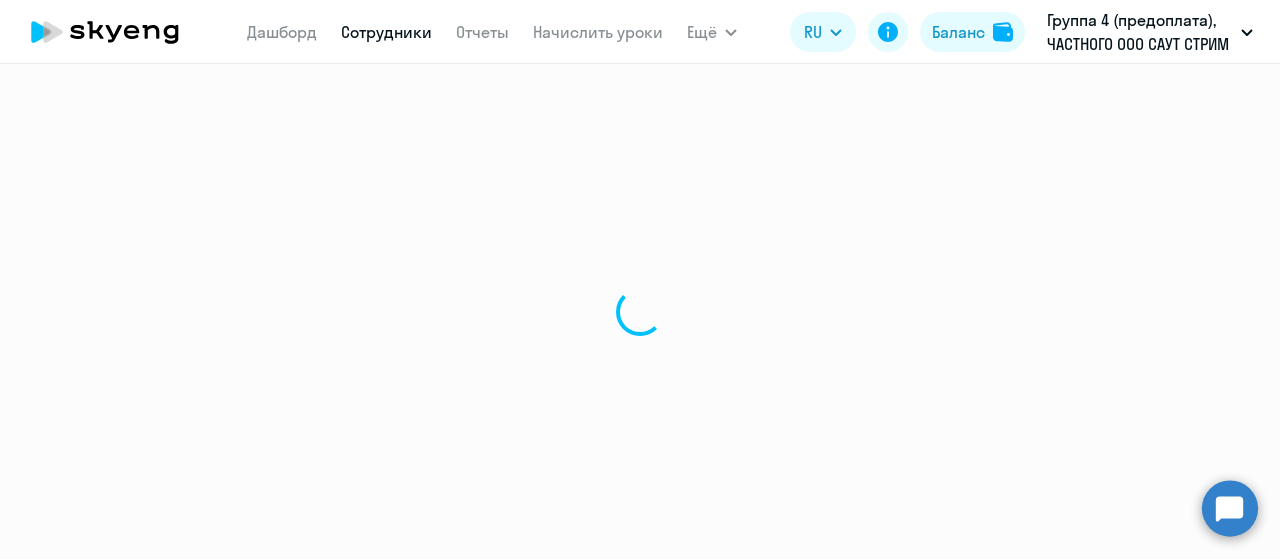 select on "english" 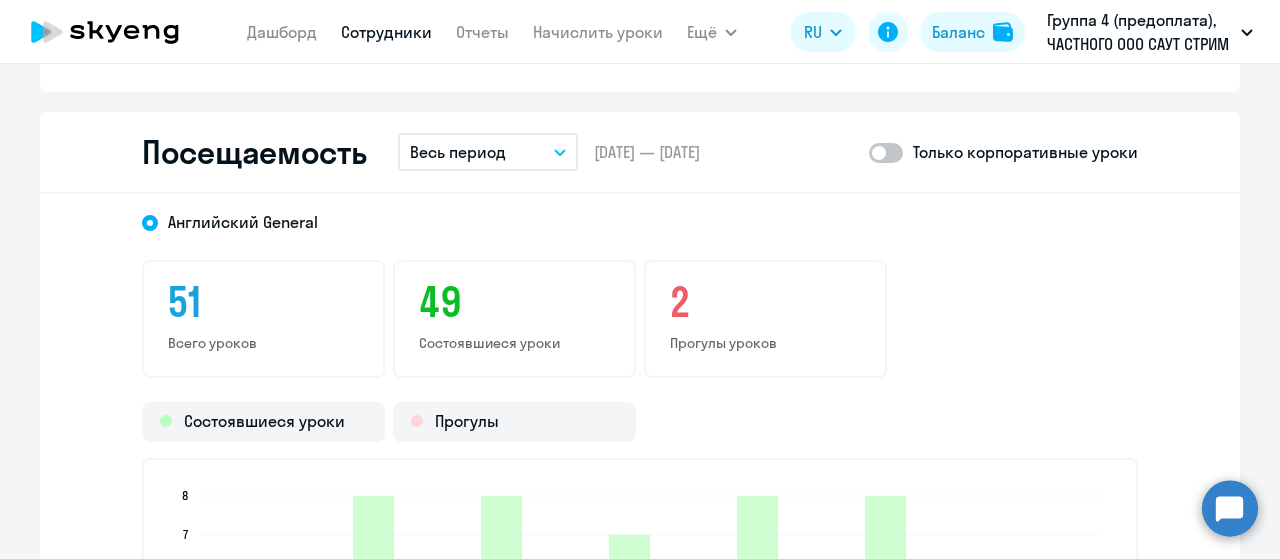 scroll, scrollTop: 2600, scrollLeft: 0, axis: vertical 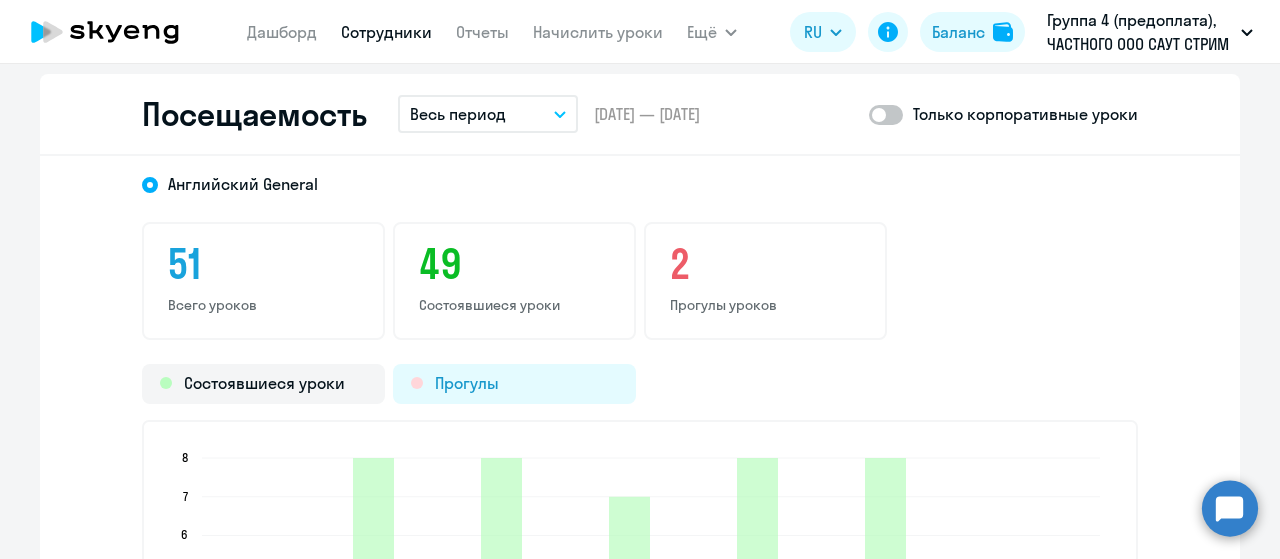 click on "Прогулы" 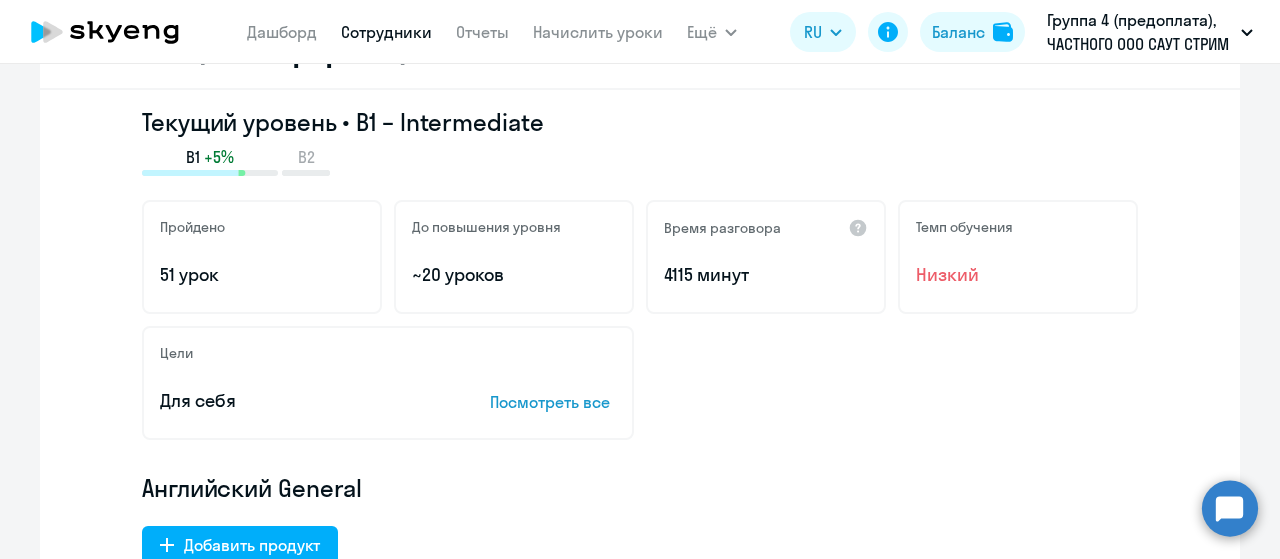 scroll, scrollTop: 0, scrollLeft: 0, axis: both 